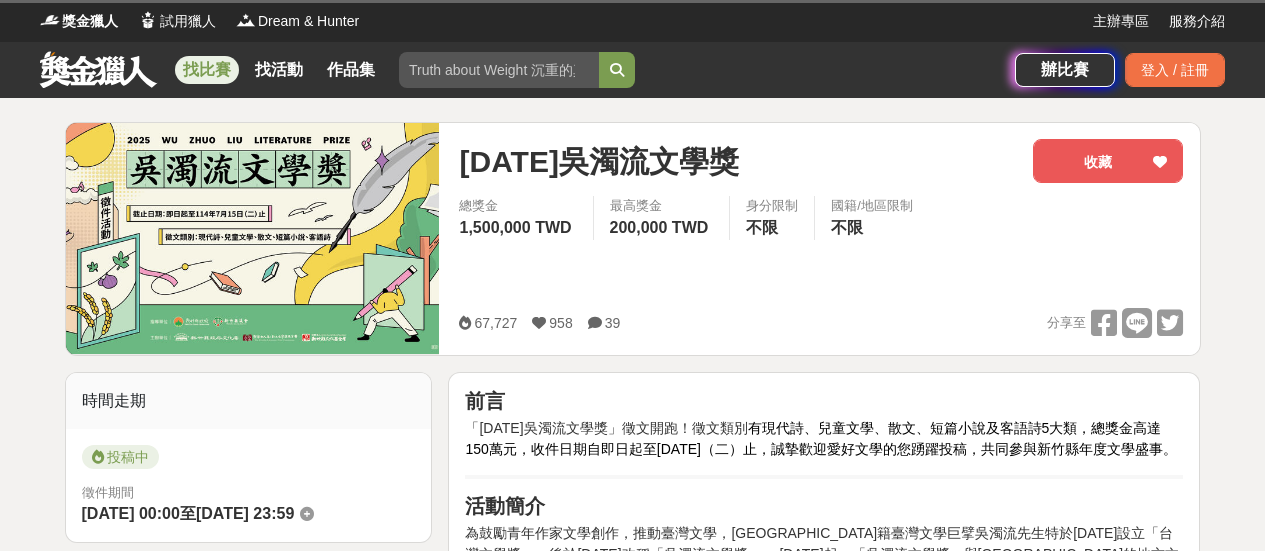scroll, scrollTop: 0, scrollLeft: 0, axis: both 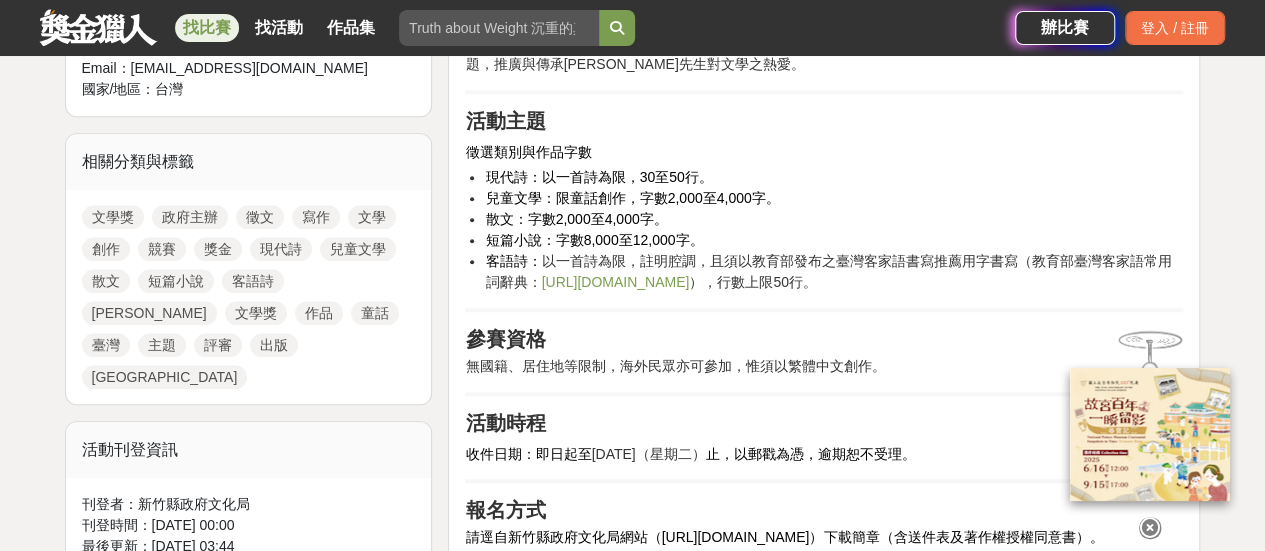 drag, startPoint x: 485, startPoint y: 195, endPoint x: 1018, endPoint y: 317, distance: 546.78424 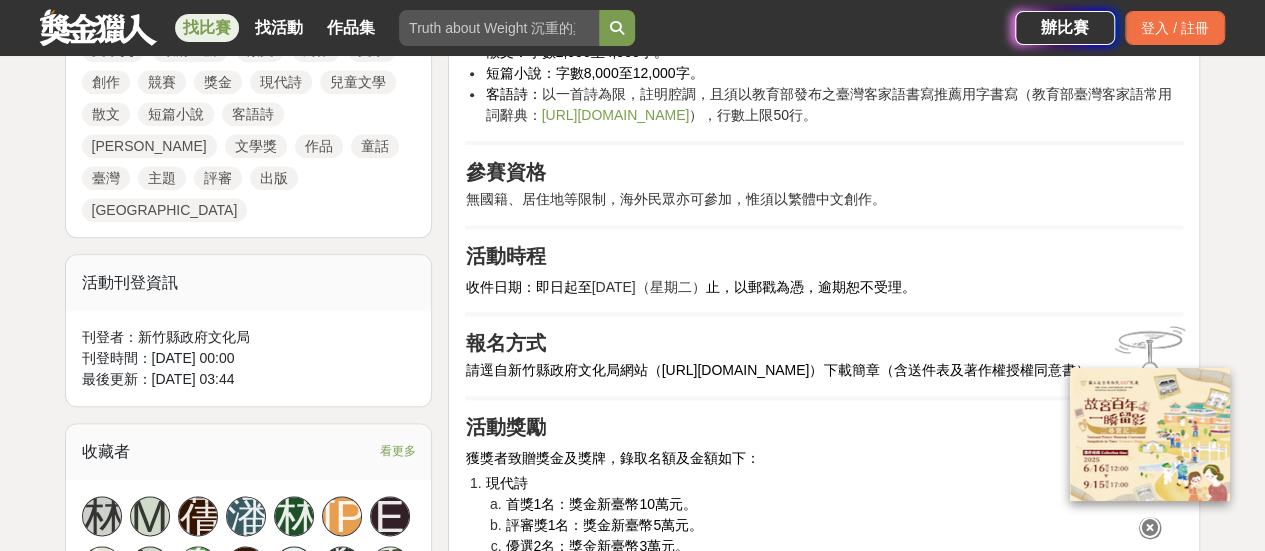 scroll, scrollTop: 1166, scrollLeft: 0, axis: vertical 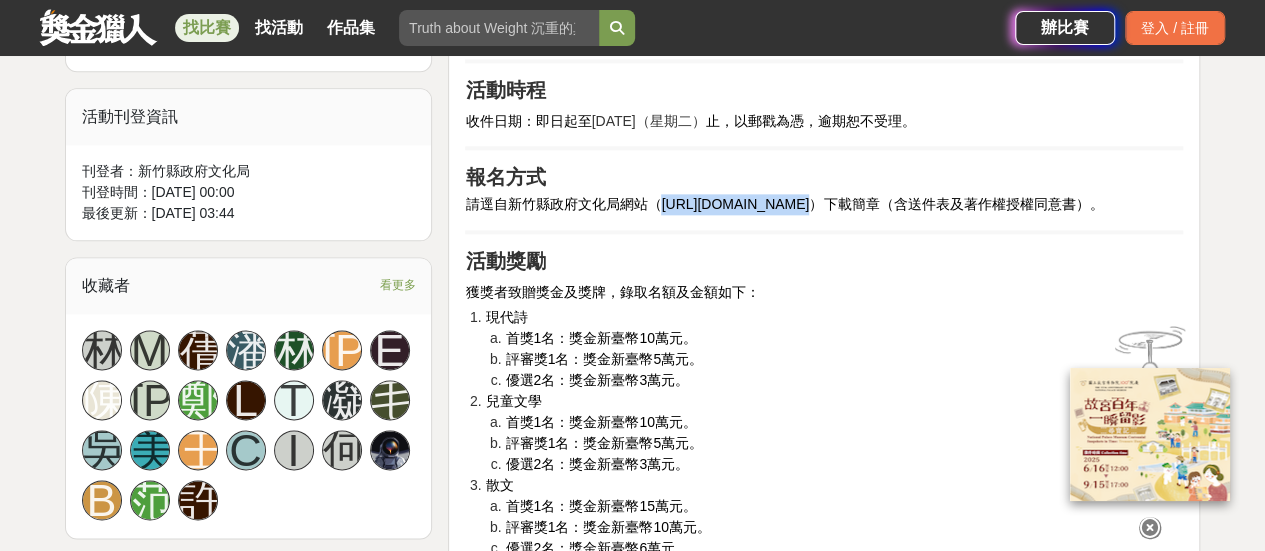 drag, startPoint x: 662, startPoint y: 245, endPoint x: 781, endPoint y: 247, distance: 119.01681 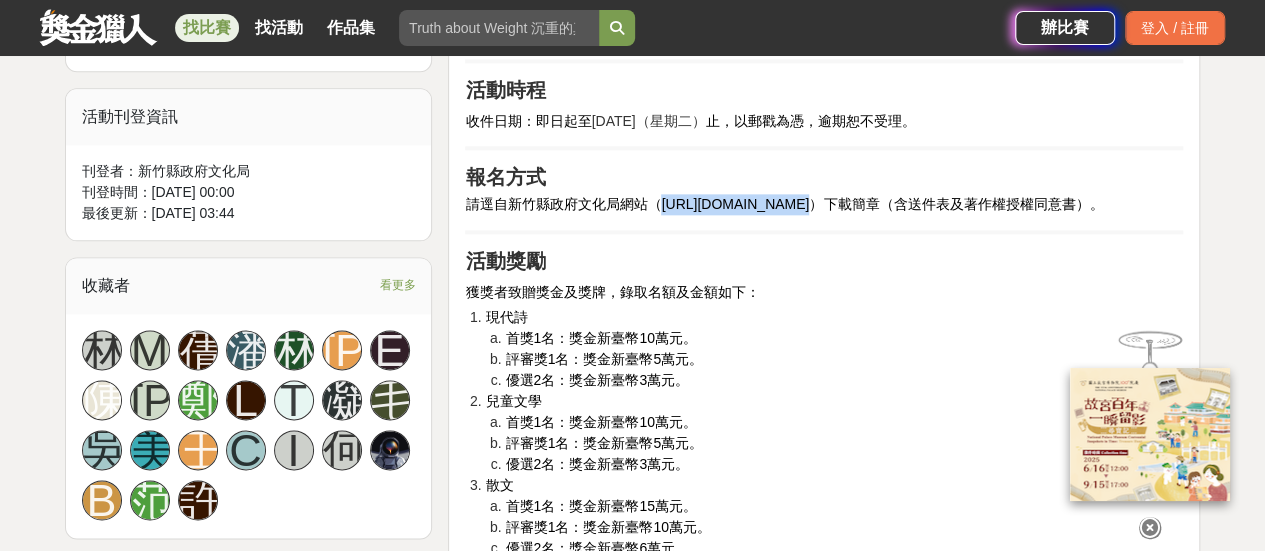 click on "請逕自新竹縣政府文化局網站（https://gov.tw/kNZ）下載簡章（含送件表及著作權授權同意書）。" at bounding box center [784, 204] 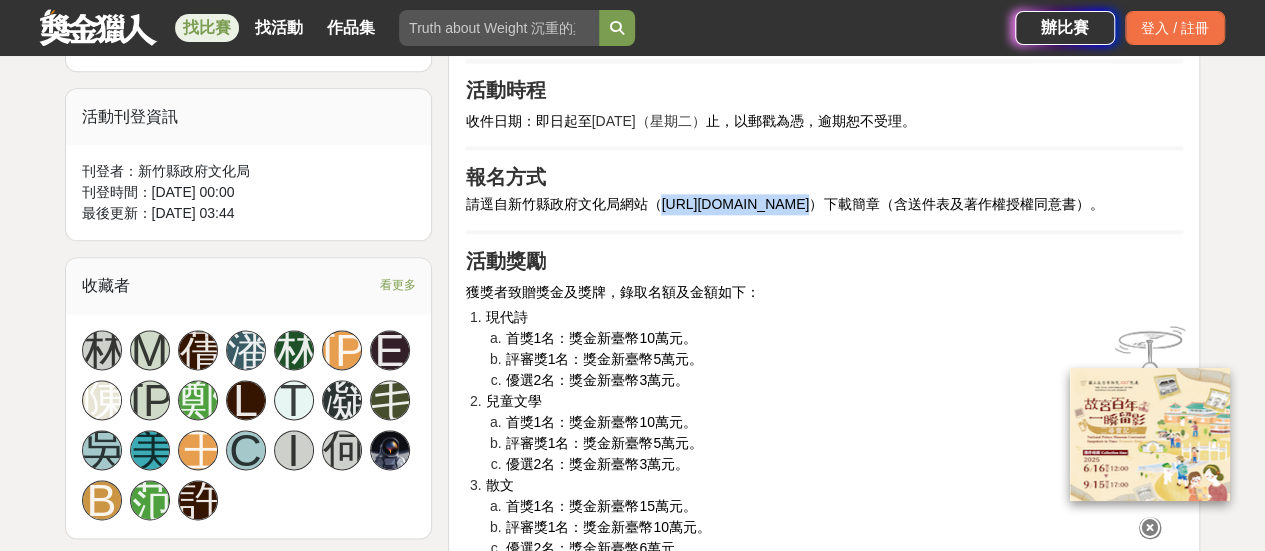 copy on "https://gov.tw/kNZ" 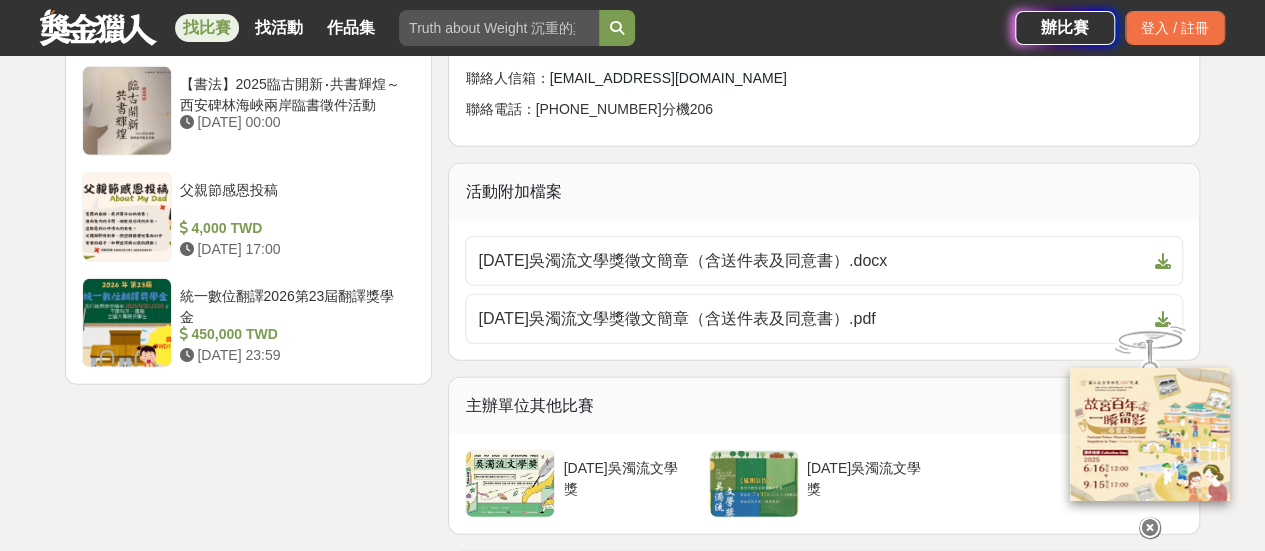 scroll, scrollTop: 2833, scrollLeft: 0, axis: vertical 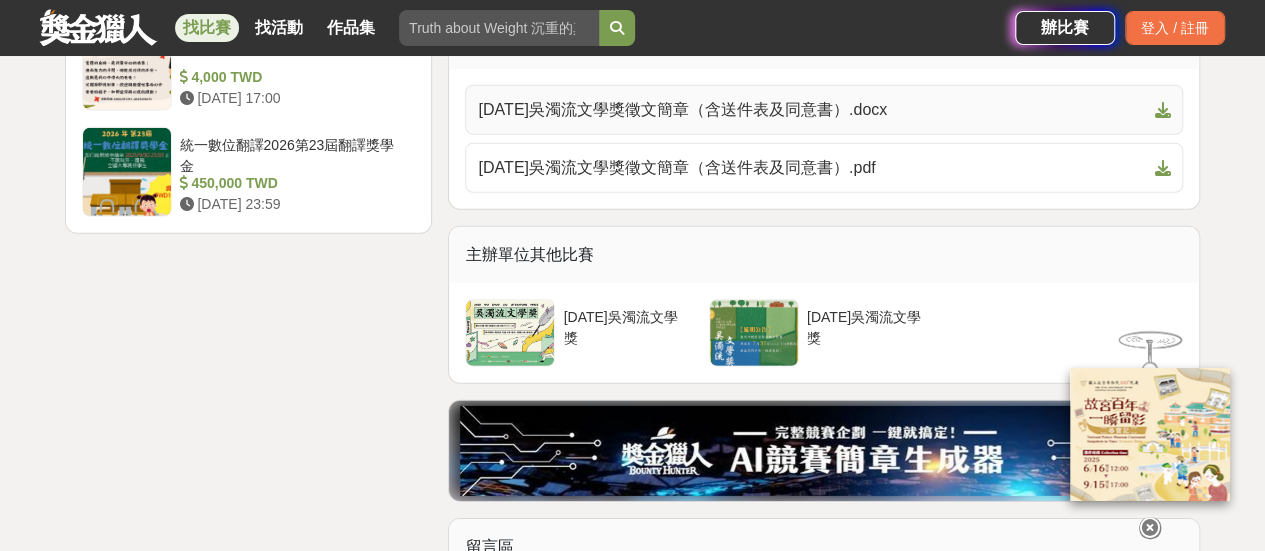 click at bounding box center (1162, 110) 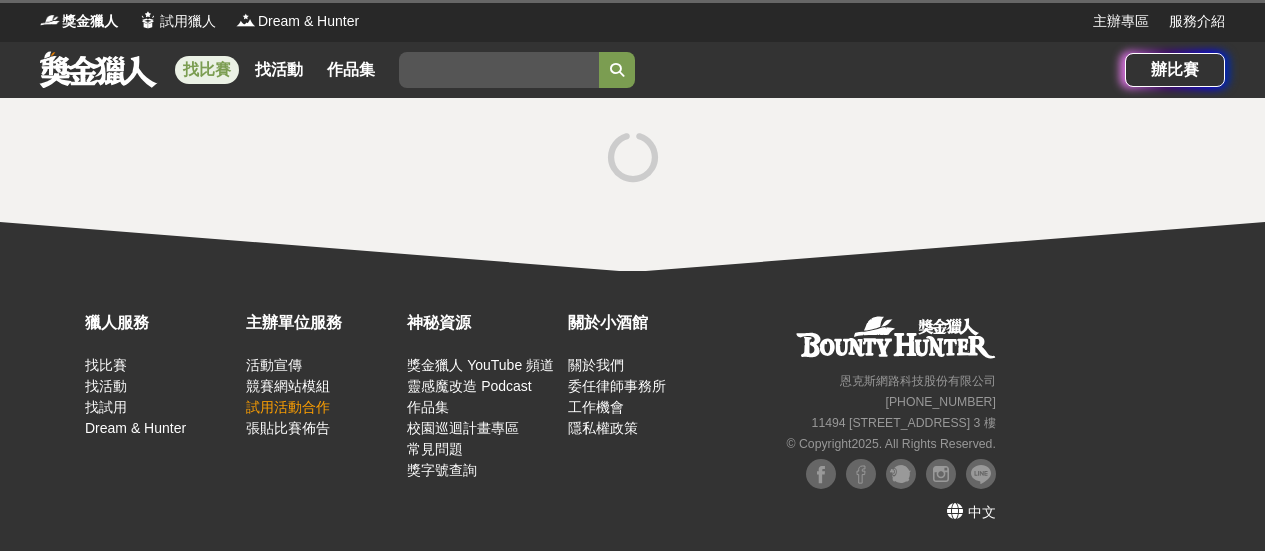 scroll, scrollTop: 0, scrollLeft: 0, axis: both 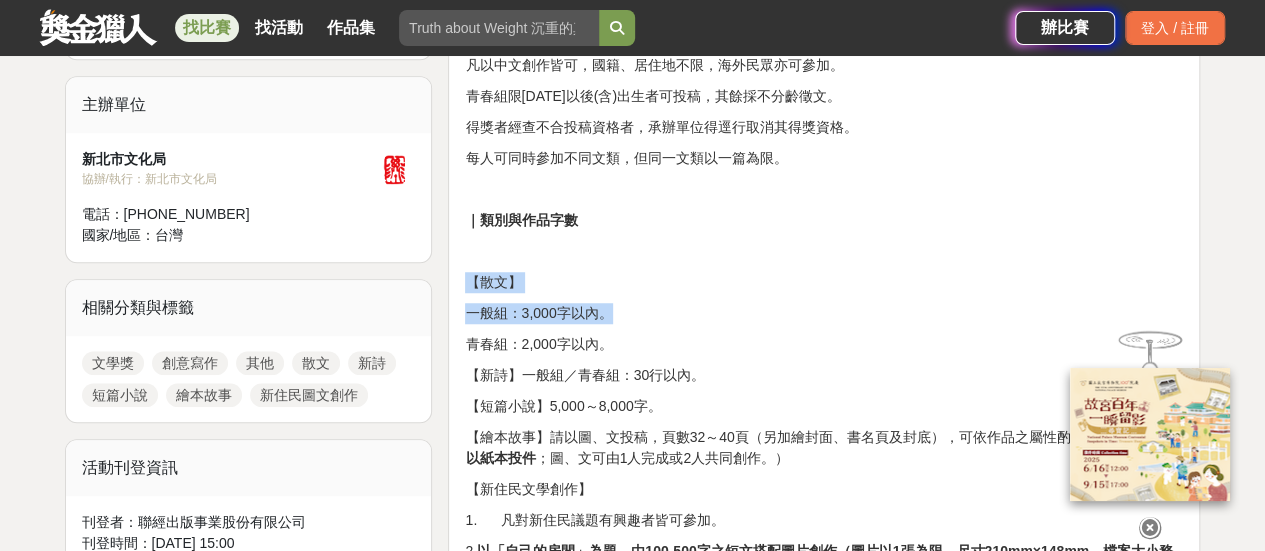 drag, startPoint x: 468, startPoint y: 280, endPoint x: 612, endPoint y: 304, distance: 145.9863 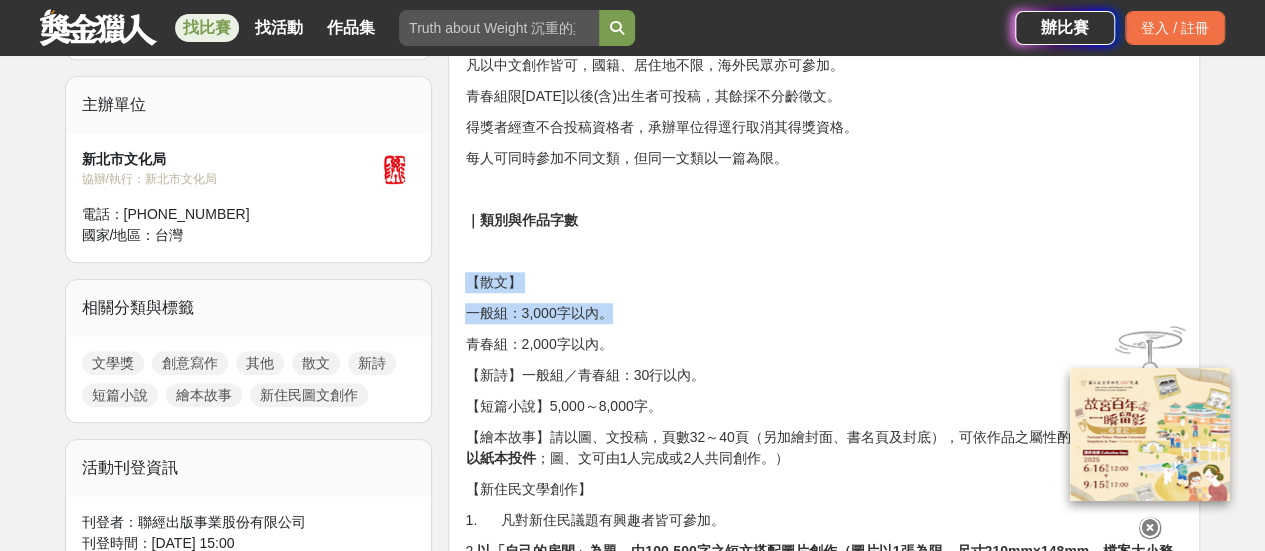 copy on "【散文】 一般組：3,000字以內。" 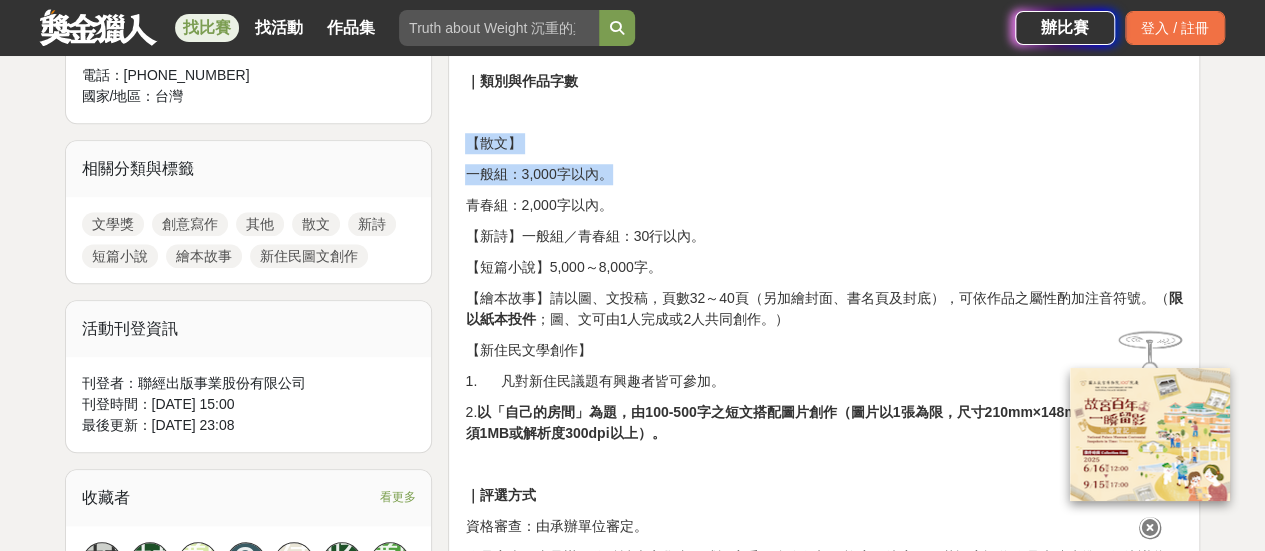 scroll, scrollTop: 833, scrollLeft: 0, axis: vertical 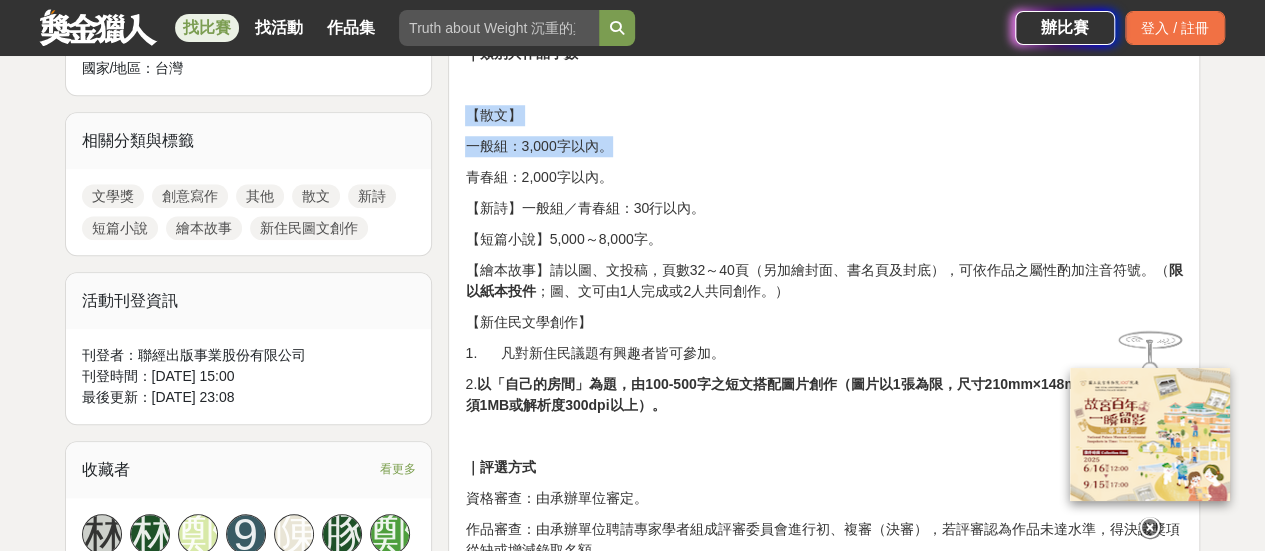 drag, startPoint x: 468, startPoint y: 210, endPoint x: 716, endPoint y: 236, distance: 249.35918 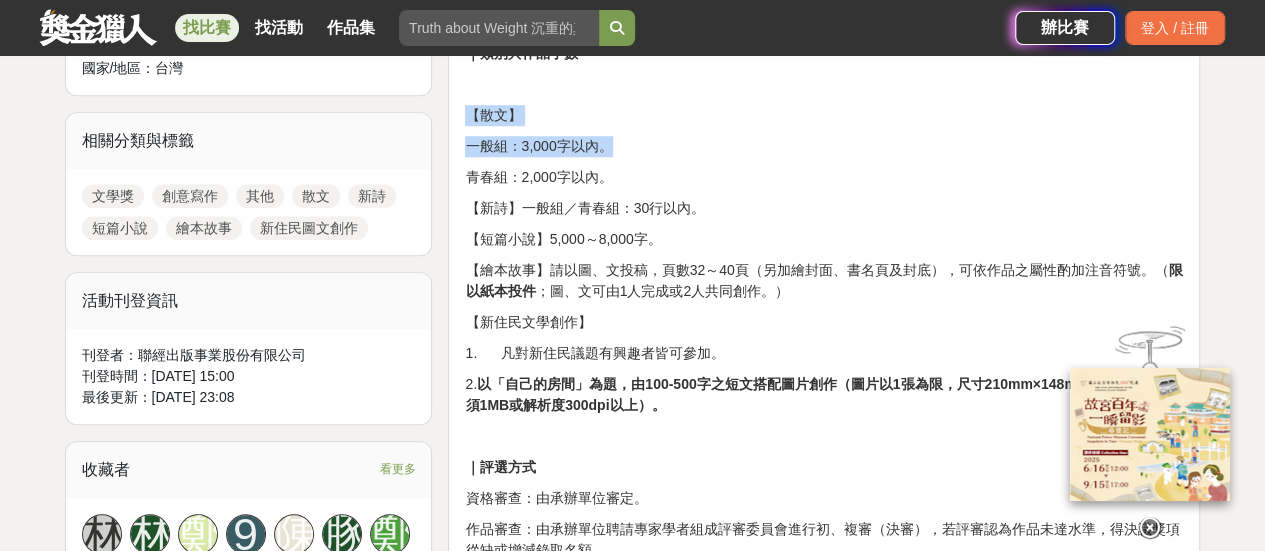 click on "｜徵件資格 凡以中文創作皆可，國籍、居住地不限，海外民眾亦可參加。 青春組限2007年1月1日以後(含)出生者可投稿，其餘採不分齡徵文。 得獎者經查不合投稿資格者，承辦單位得逕行取消其得獎資格。 每人可同時參加不同文類，但同一文類以一篇為限。   ｜類別與作品字數   【散文】 一般組：3,000字以內。 青春組：2,000字以內。  【新詩】一般組／青春組：30行以內。  【短篇小說】5,000～8,000字。  【繪本故事】請以圖、文投稿，頁數32～40頁（另加繪封面、書名頁及封底），可依作品之屬性酌加注音符號。（ 限以紙本投件 ；圖、文可由1人完成或2人共同創作。）  【新住民文學創作】 1.      凡對新住民議題有興趣者皆可參加。 2.         ｜評選方式 資格審查：由承辦單位審定。   ｜獎勵辦法 類別 組別 獎項 獎金 獎座 【散文】 一般組 首獎1名 獎座1座" at bounding box center (824, 1357) 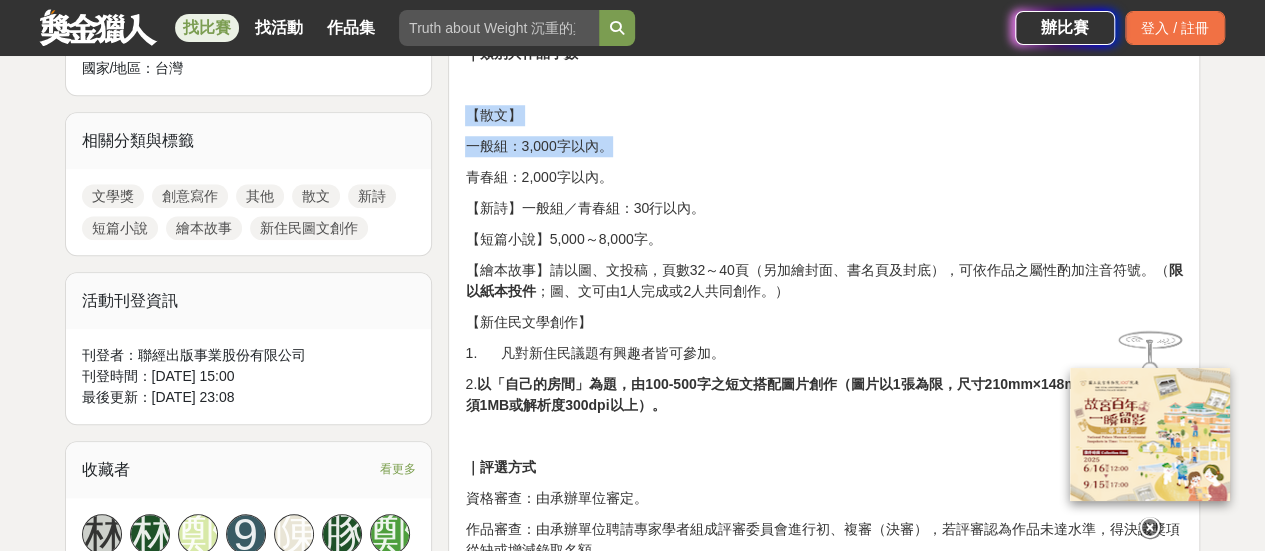 click on "【新詩】一般組／青春組：30行以內。" at bounding box center (824, 208) 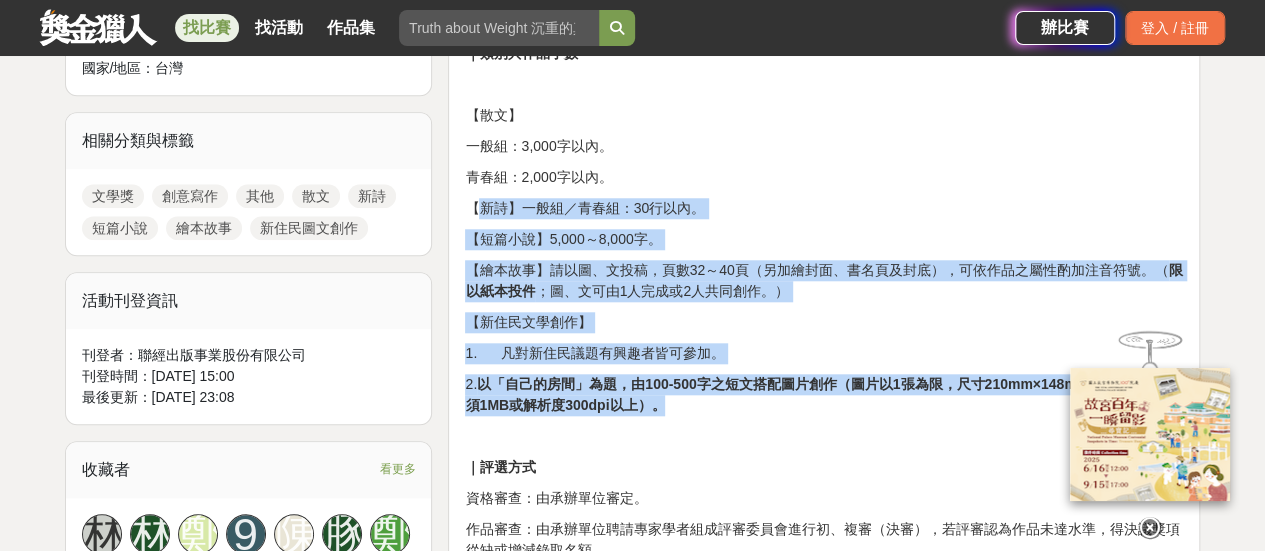 drag, startPoint x: 472, startPoint y: 209, endPoint x: 712, endPoint y: 405, distance: 309.86447 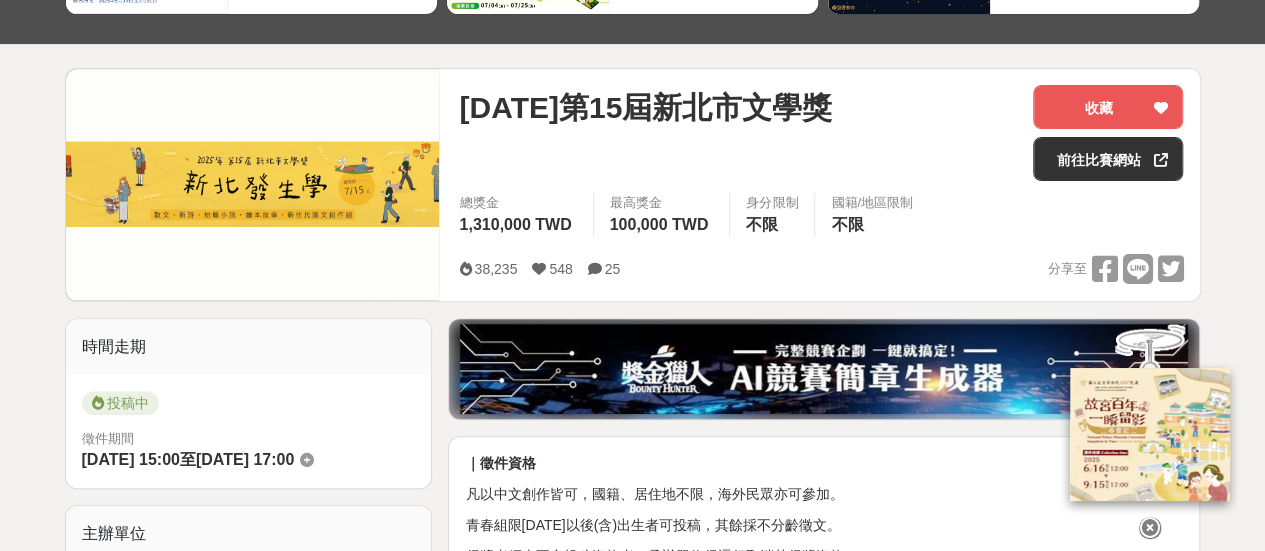 scroll, scrollTop: 0, scrollLeft: 0, axis: both 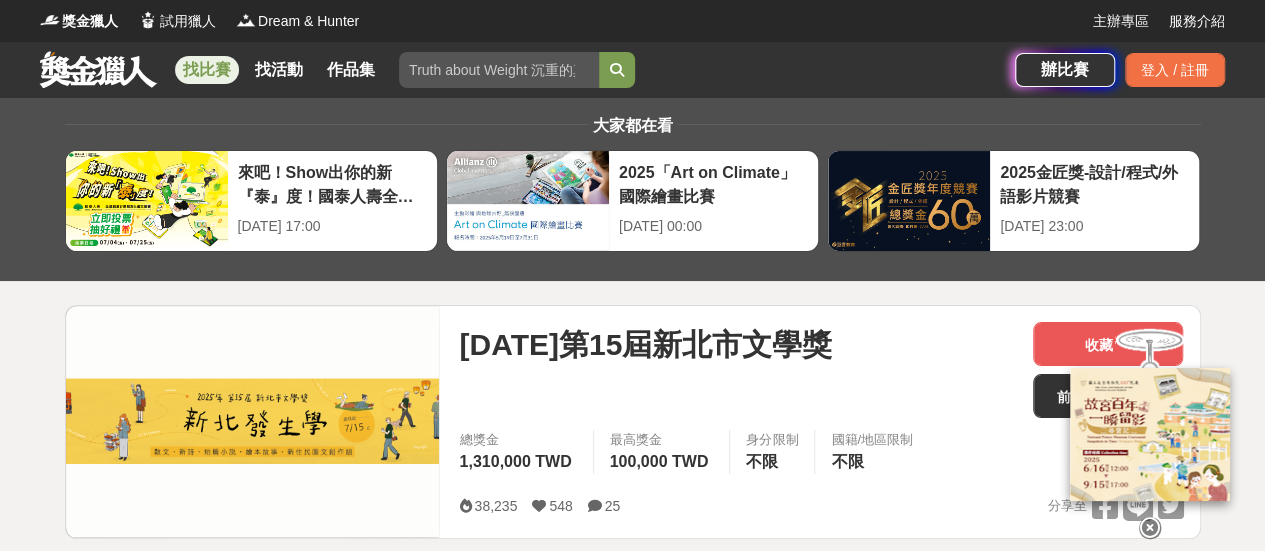 click on "找比賽" at bounding box center (207, 70) 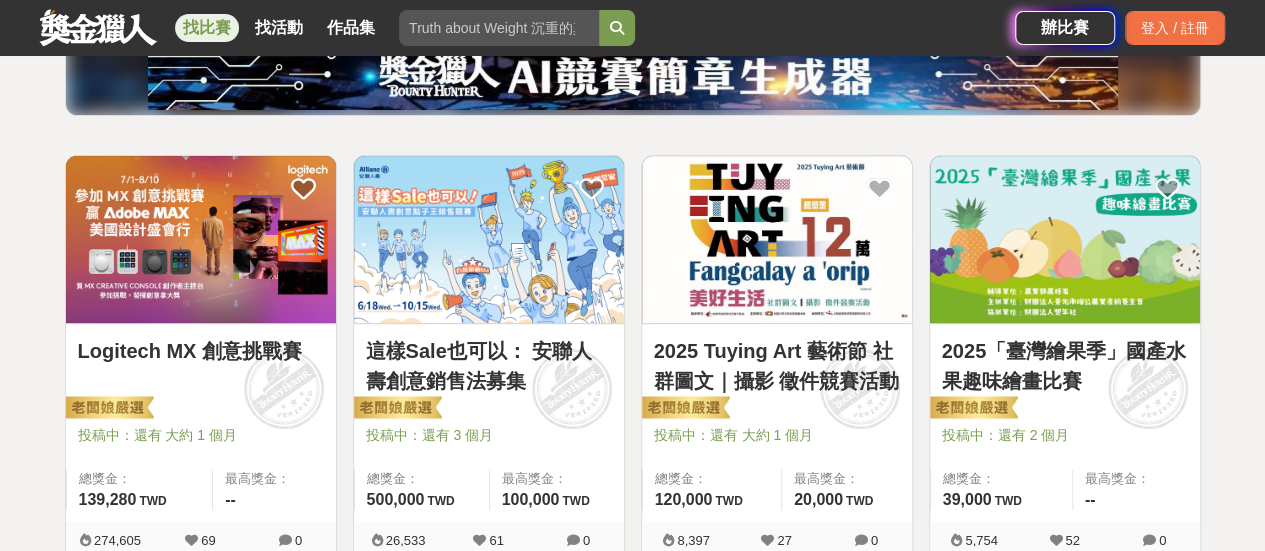 scroll, scrollTop: 0, scrollLeft: 0, axis: both 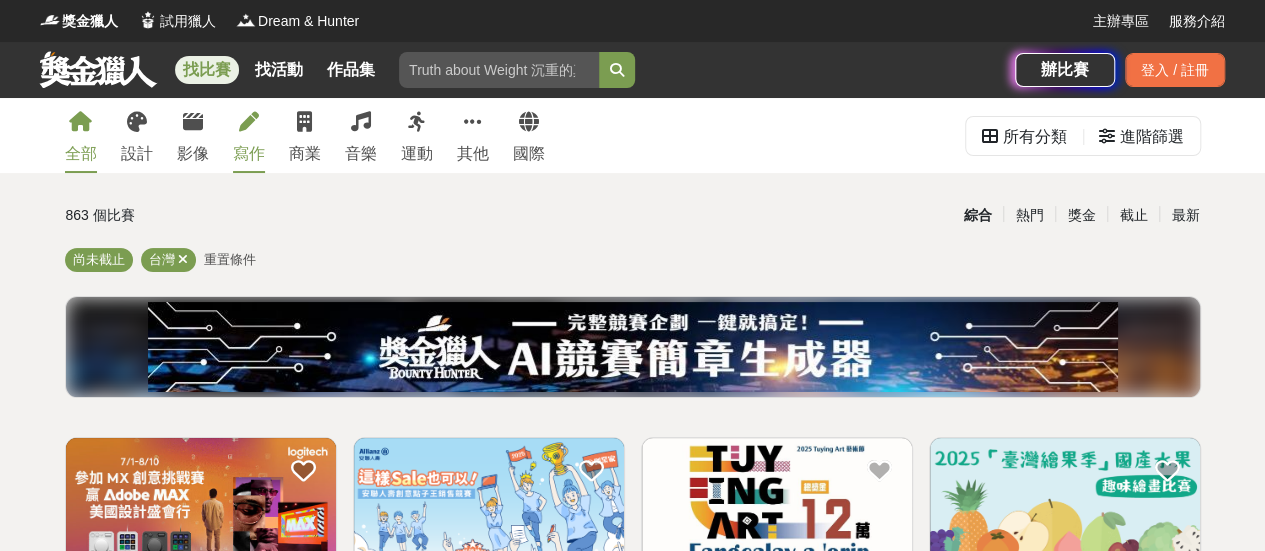 click on "寫作" at bounding box center [249, 154] 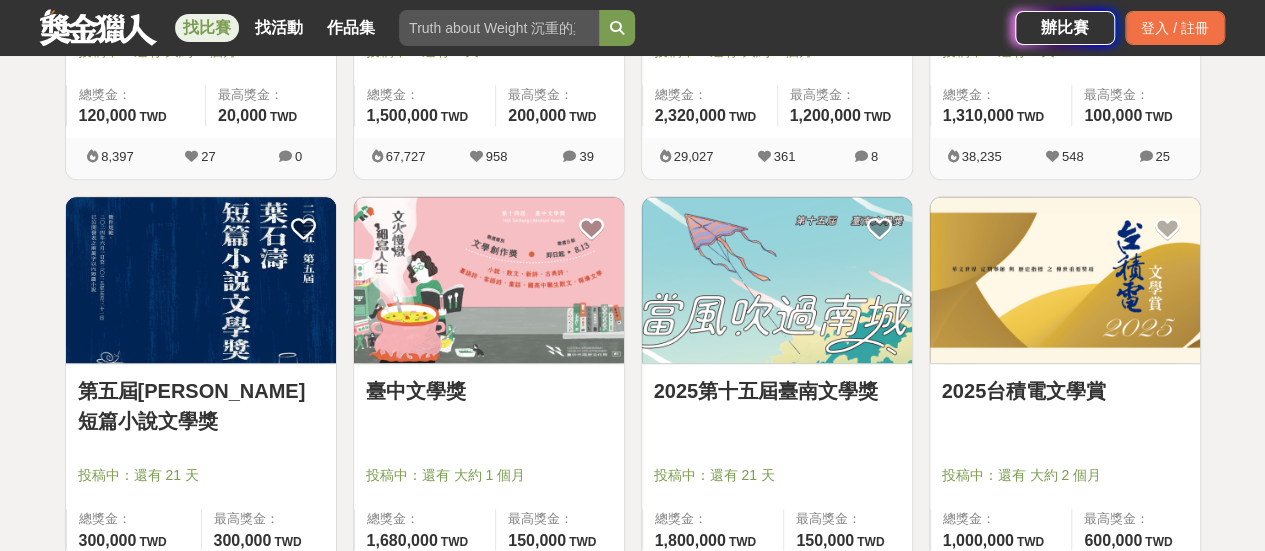 scroll, scrollTop: 833, scrollLeft: 0, axis: vertical 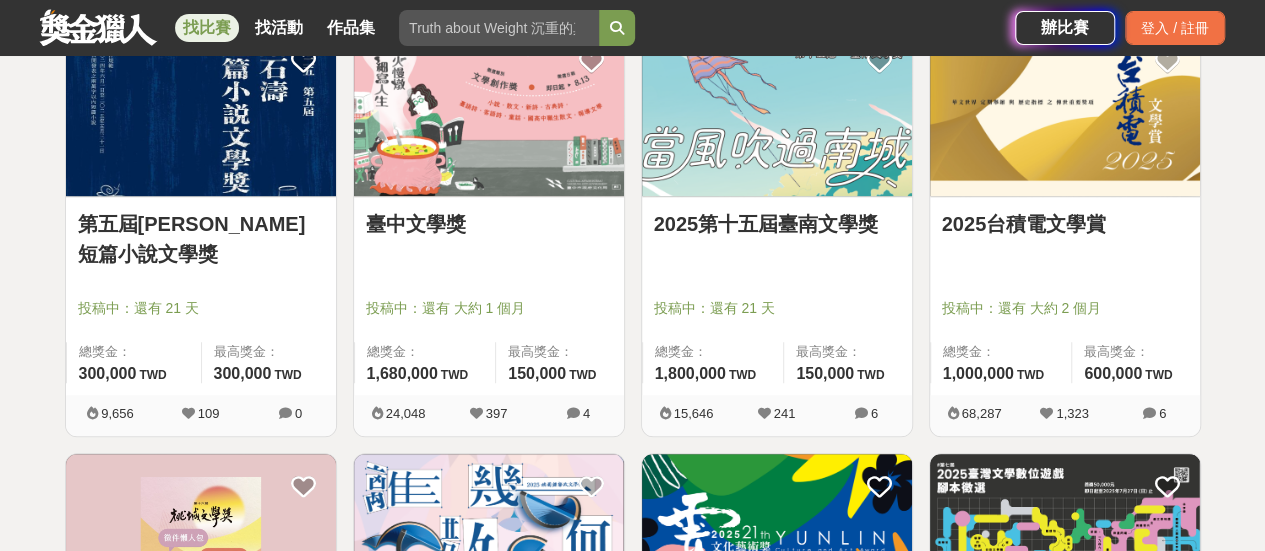 click on "第五屆[PERSON_NAME]短篇小說文學獎" at bounding box center (201, 239) 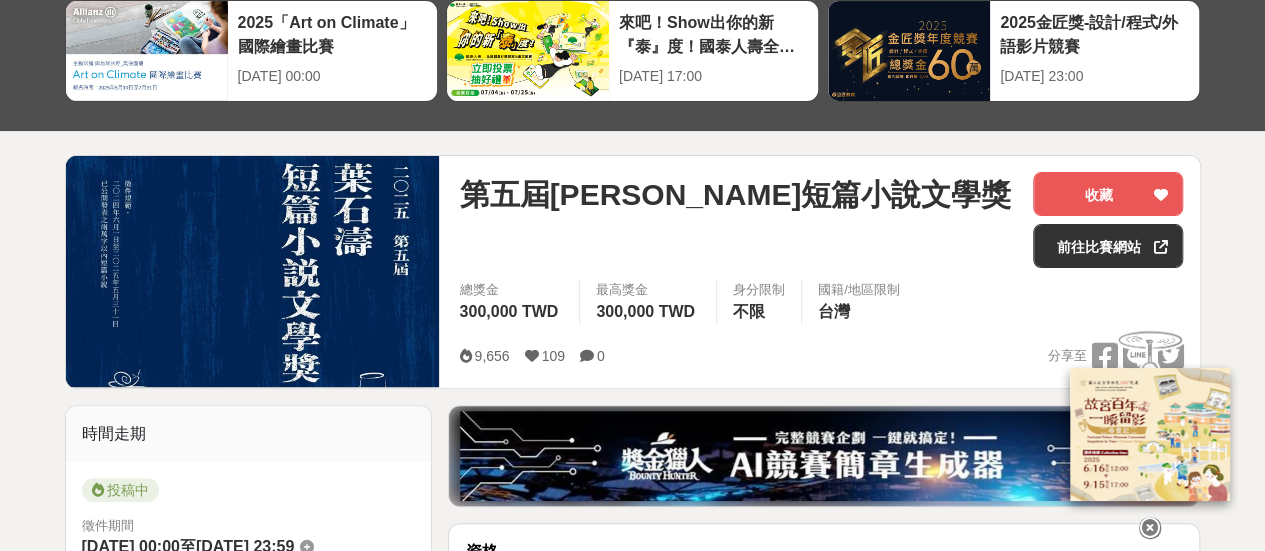 scroll, scrollTop: 333, scrollLeft: 0, axis: vertical 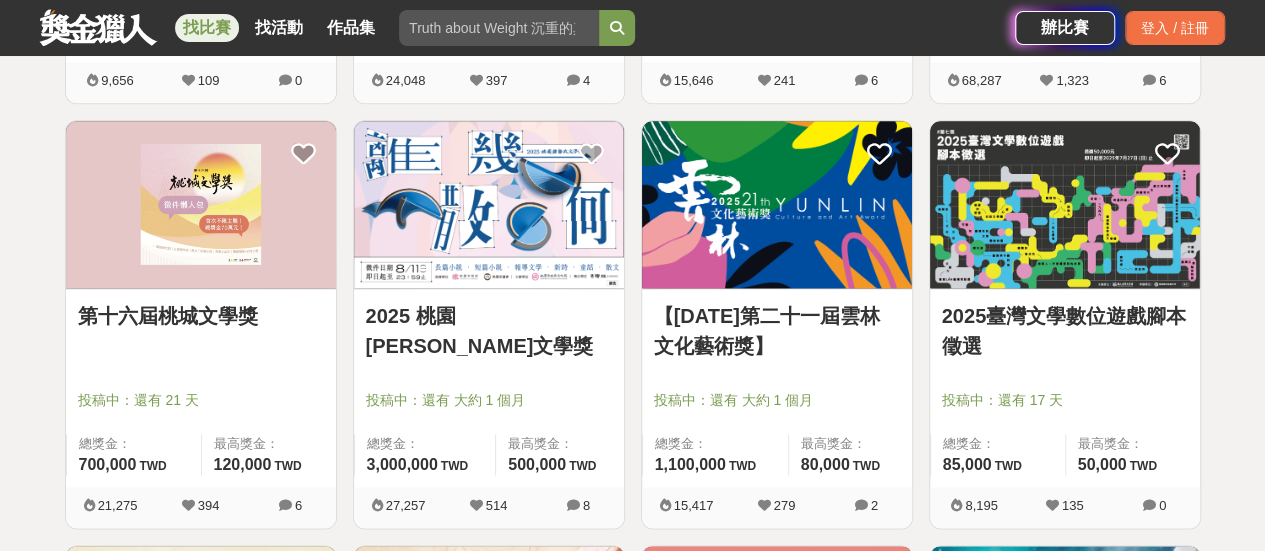 click on "第十六屆桃城文學獎" at bounding box center (201, 316) 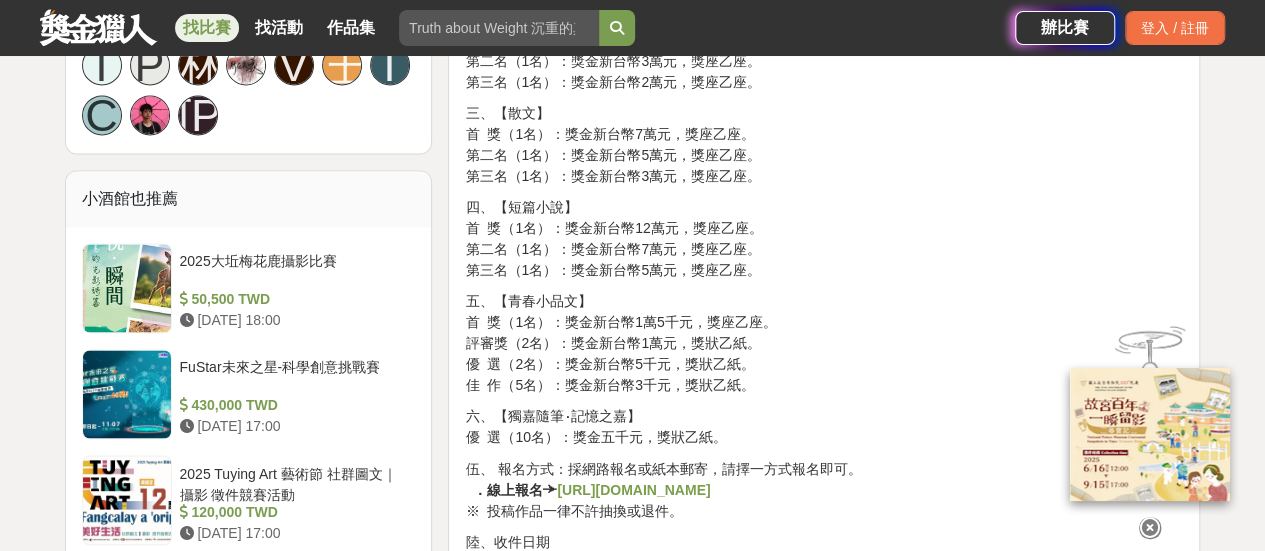 scroll, scrollTop: 1333, scrollLeft: 0, axis: vertical 